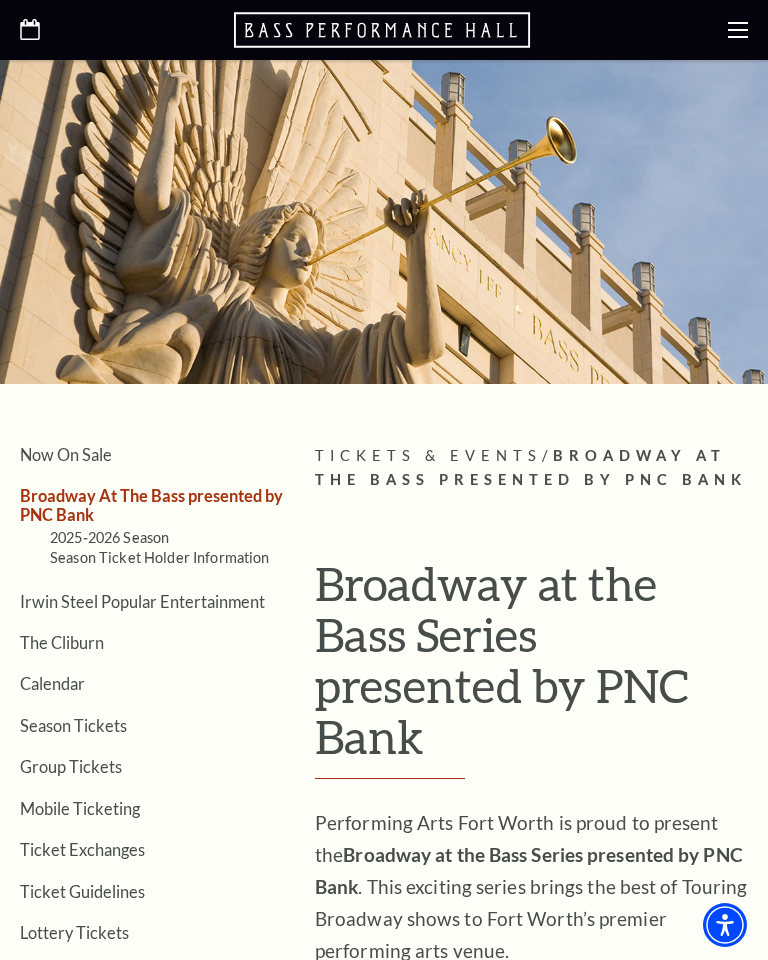 scroll, scrollTop: 0, scrollLeft: 0, axis: both 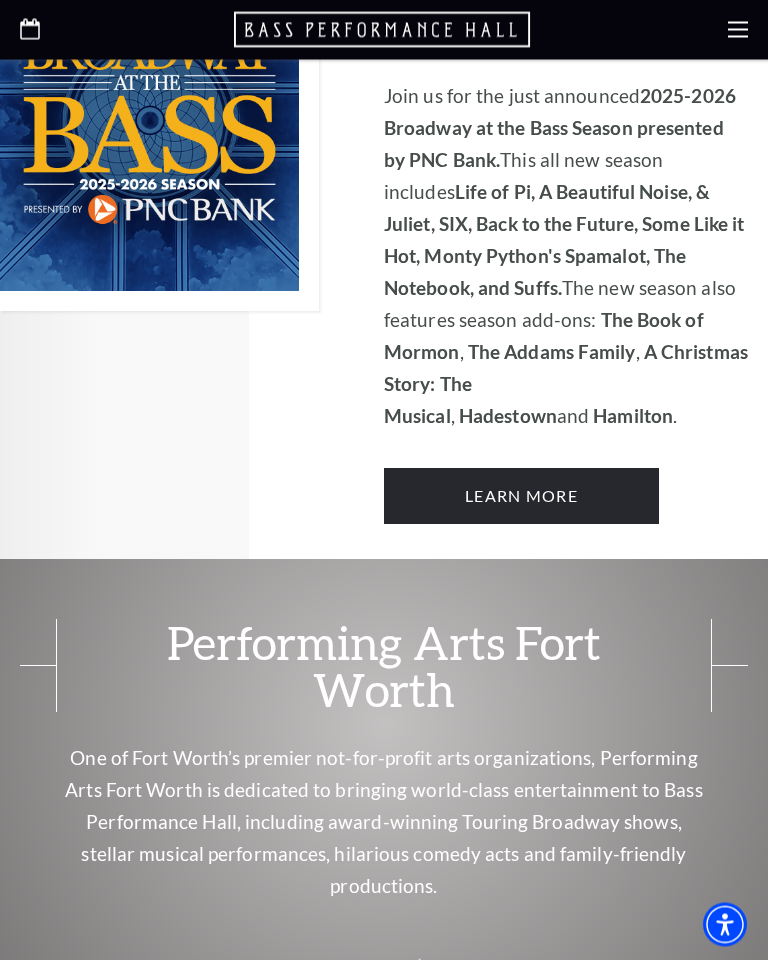 click on "Learn More" at bounding box center (521, 497) 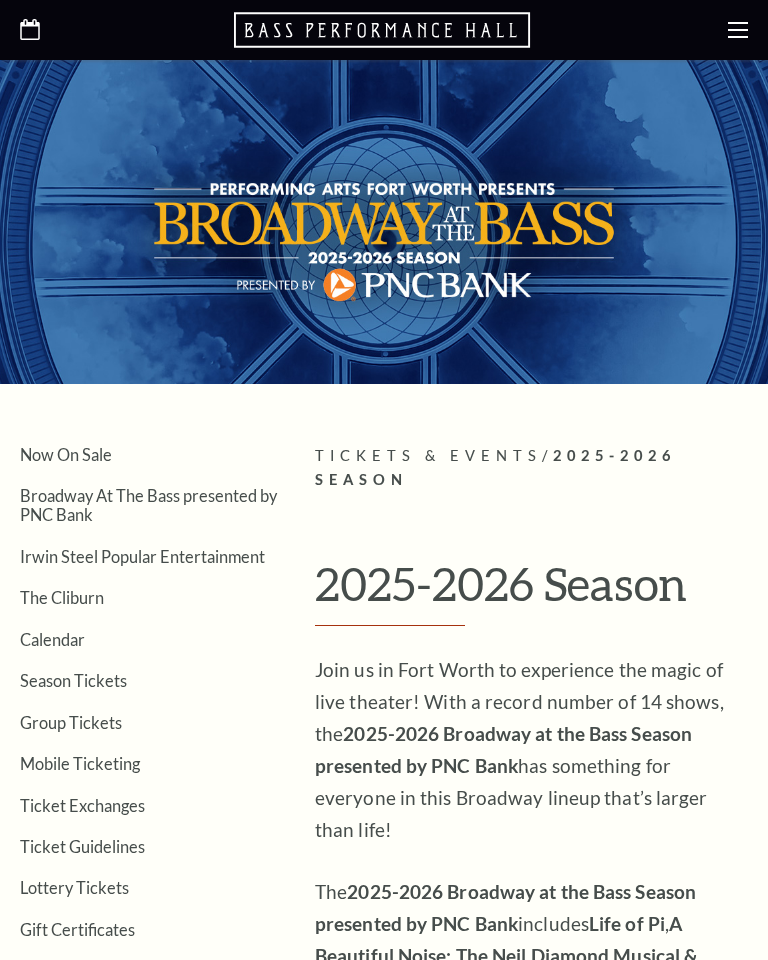 scroll, scrollTop: 89, scrollLeft: 0, axis: vertical 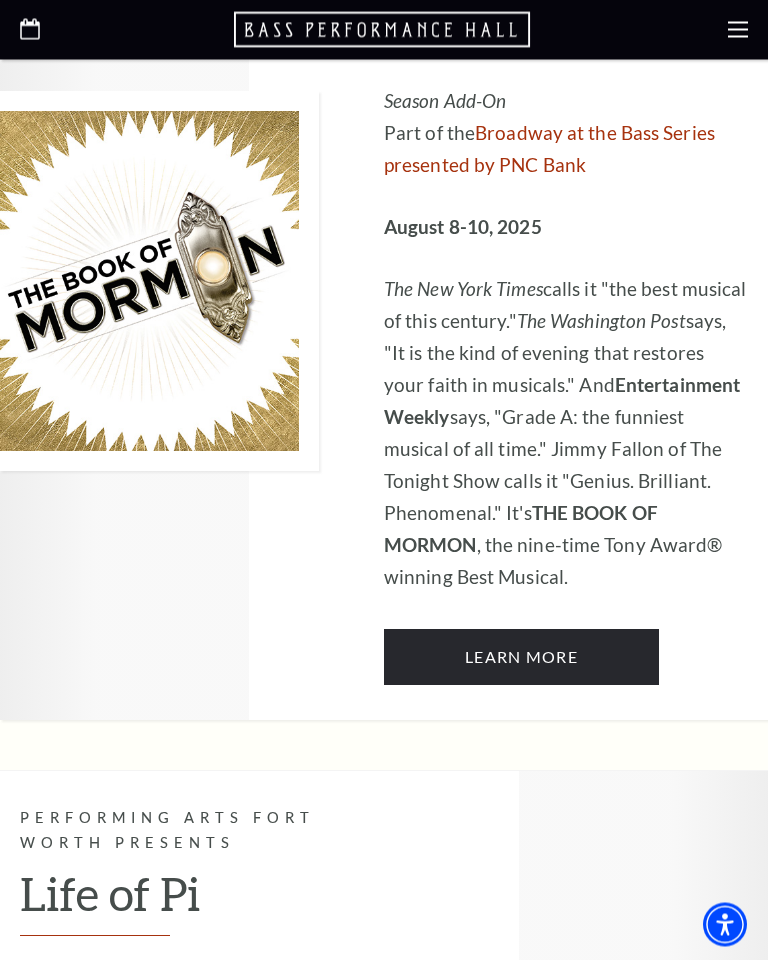 click on "Learn More" at bounding box center [521, 658] 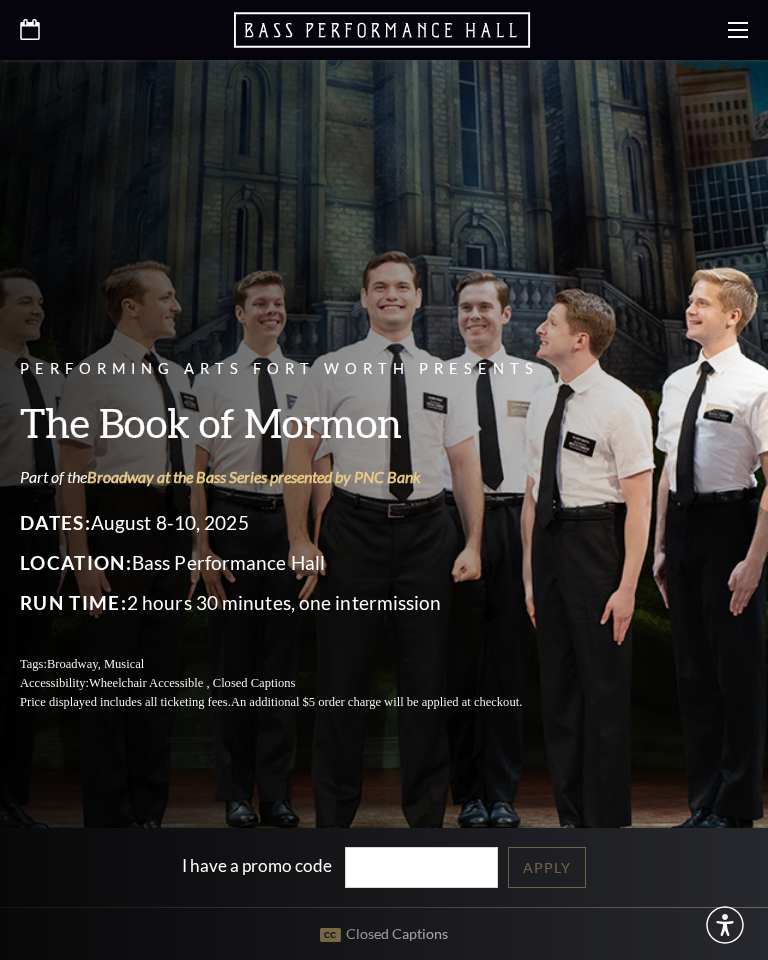 scroll, scrollTop: 0, scrollLeft: 0, axis: both 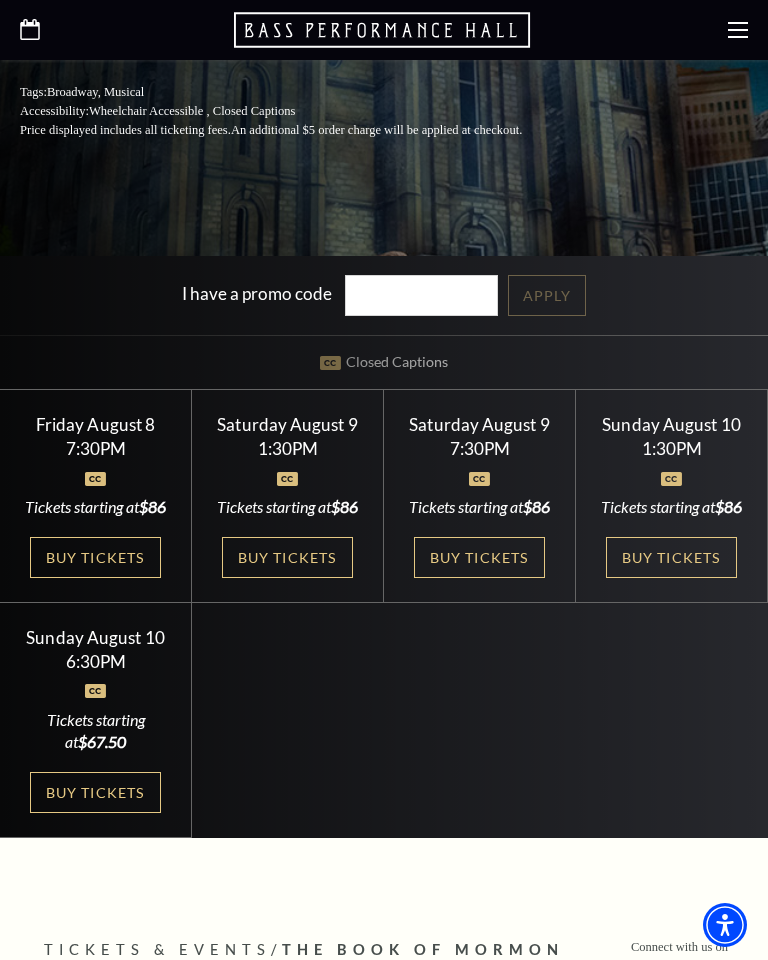 click on "Buy Tickets" at bounding box center (287, 557) 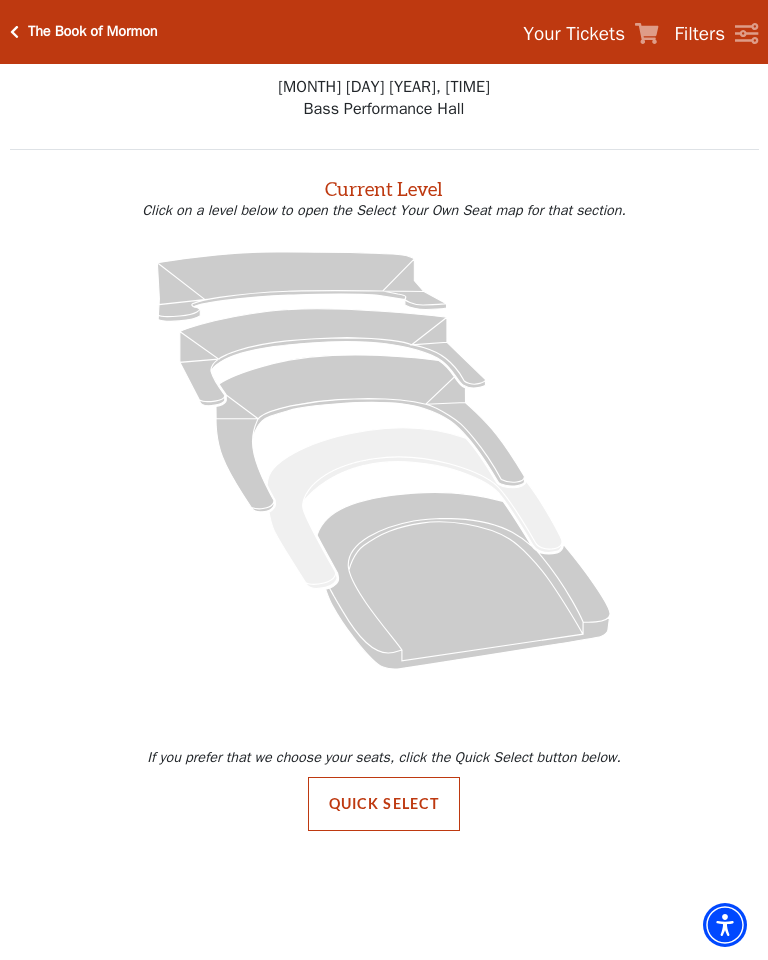 scroll, scrollTop: 0, scrollLeft: 0, axis: both 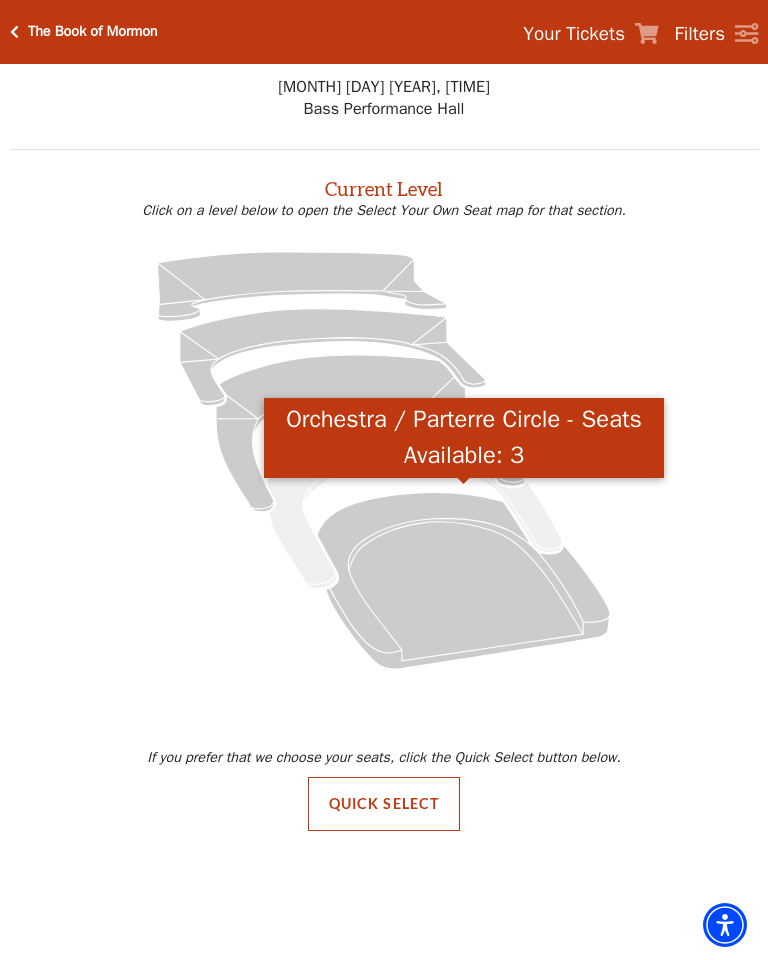 click 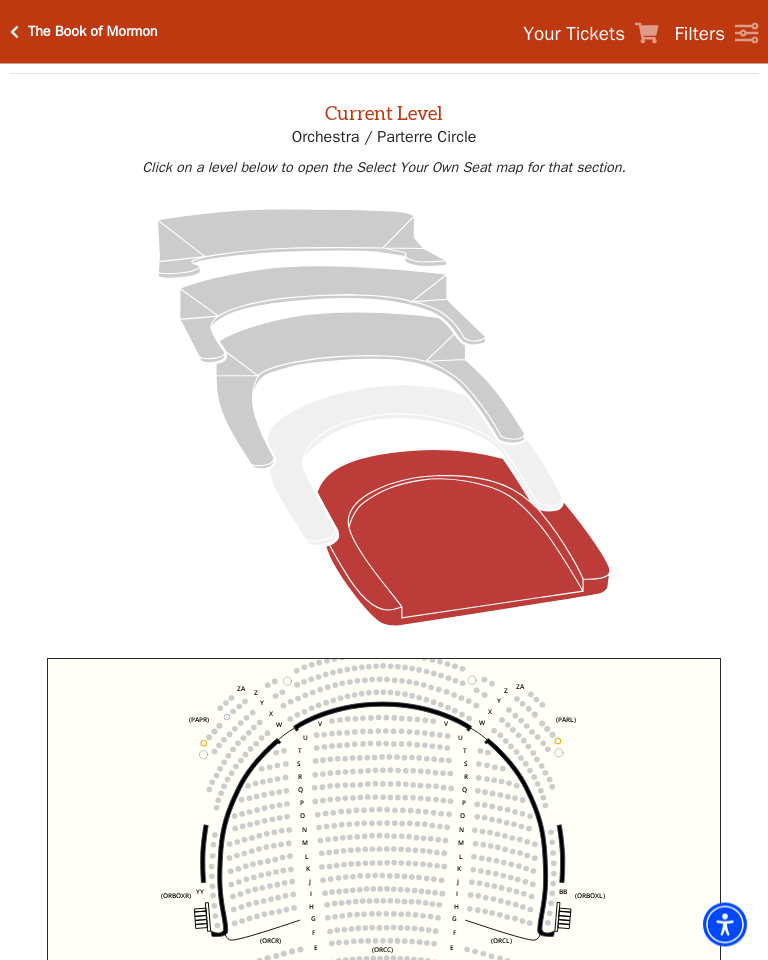 scroll, scrollTop: 76, scrollLeft: 0, axis: vertical 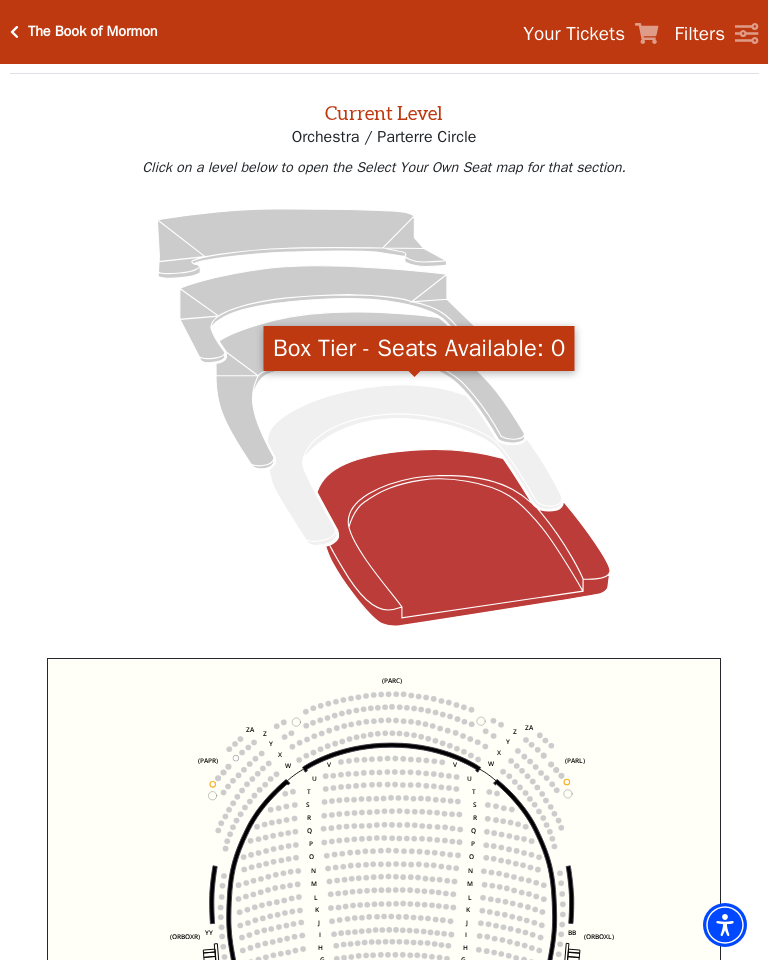 click 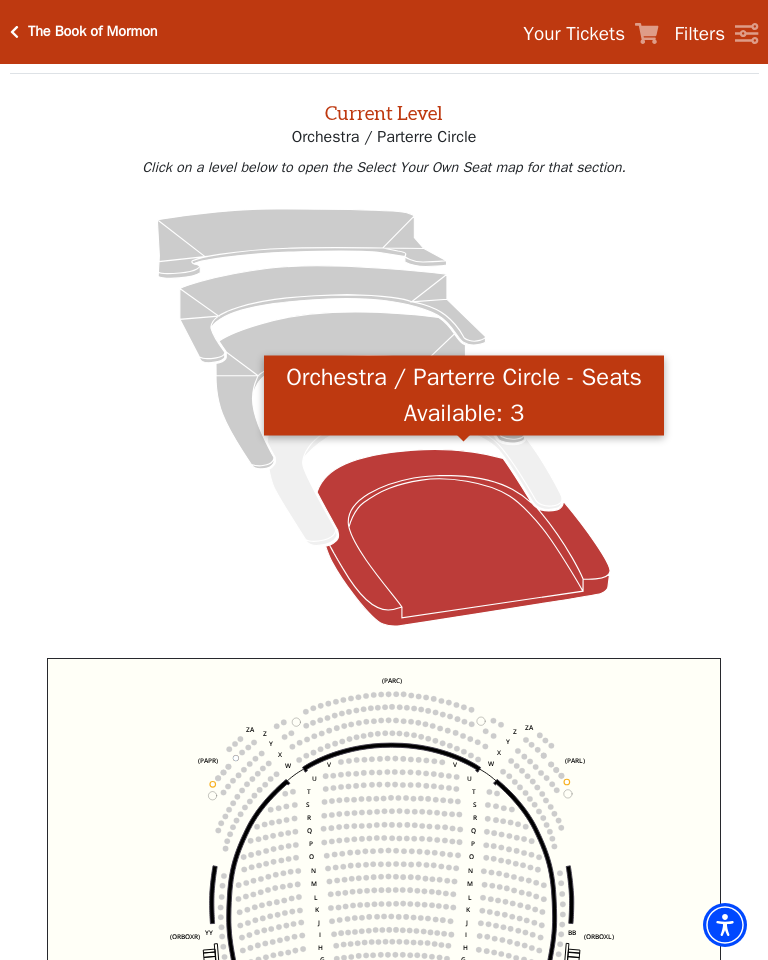click 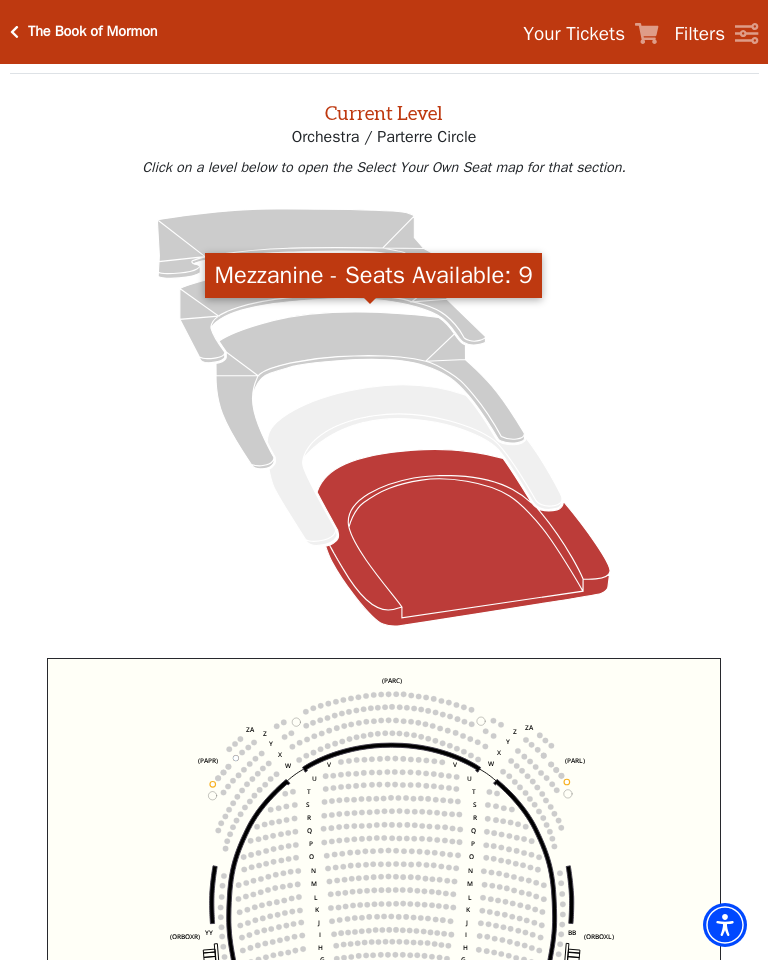 click 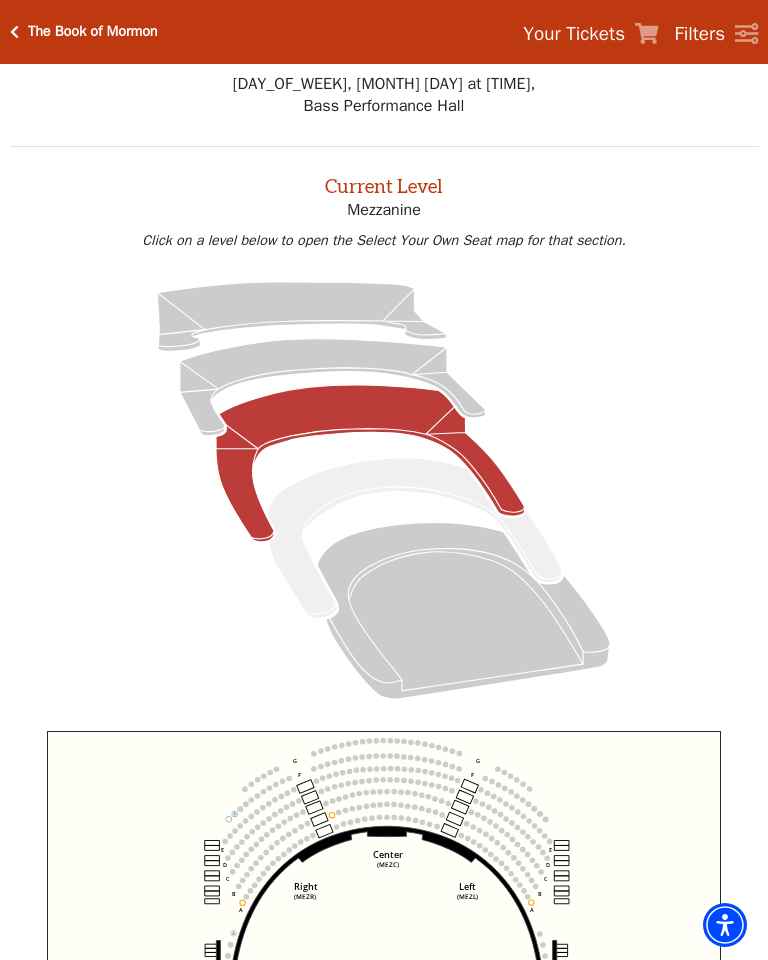 scroll, scrollTop: 0, scrollLeft: 0, axis: both 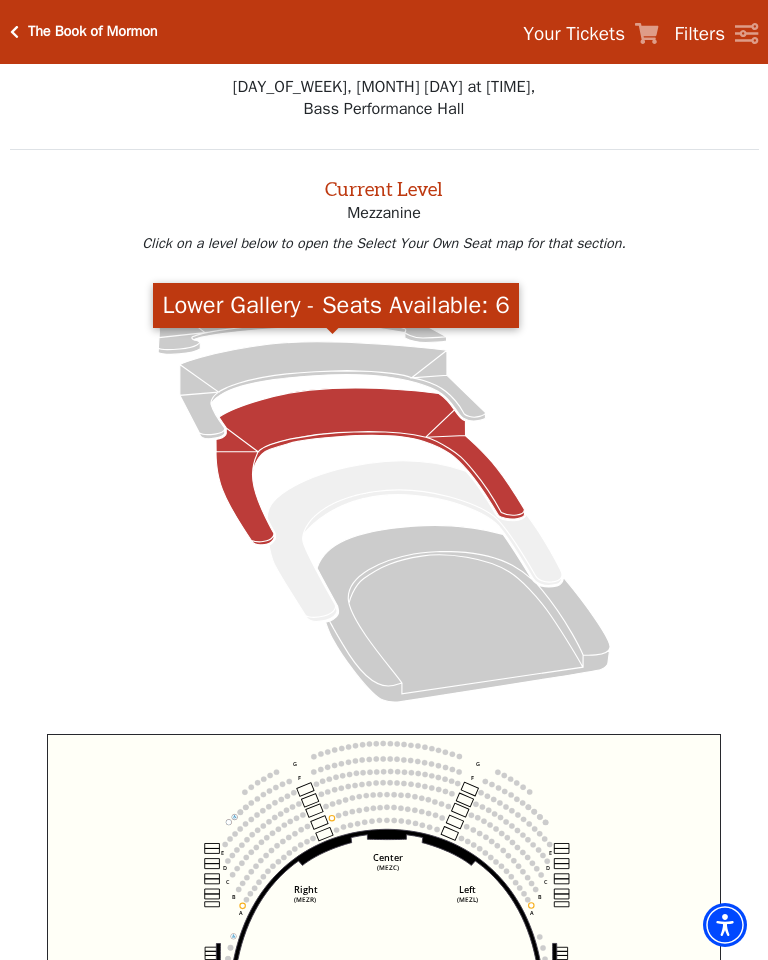 click 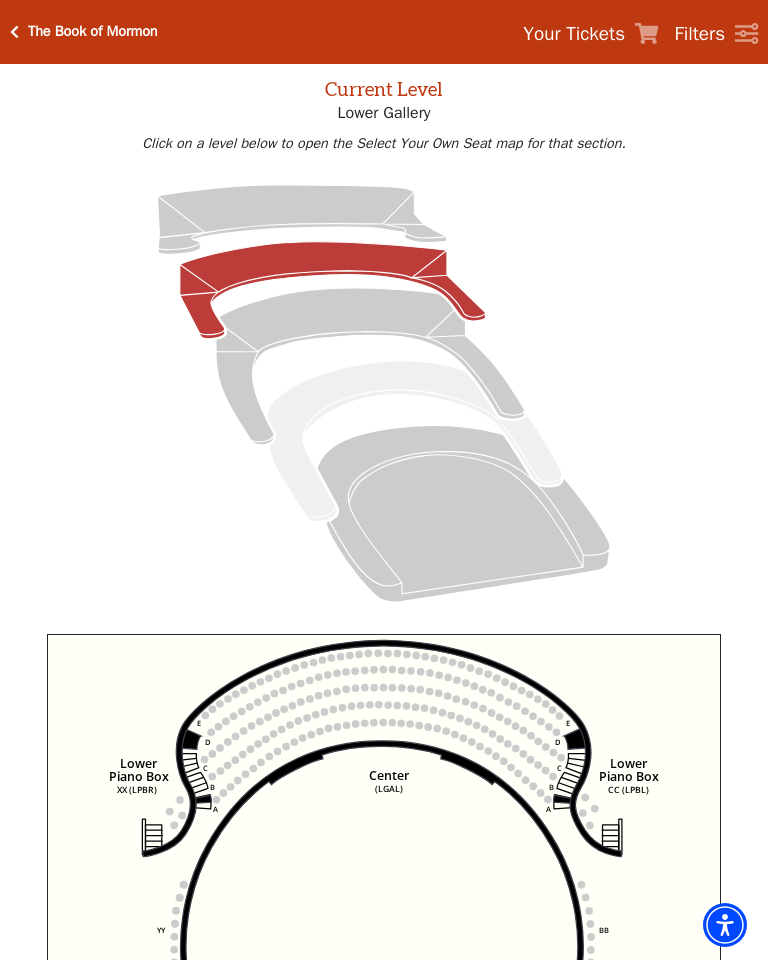 scroll, scrollTop: 85, scrollLeft: 0, axis: vertical 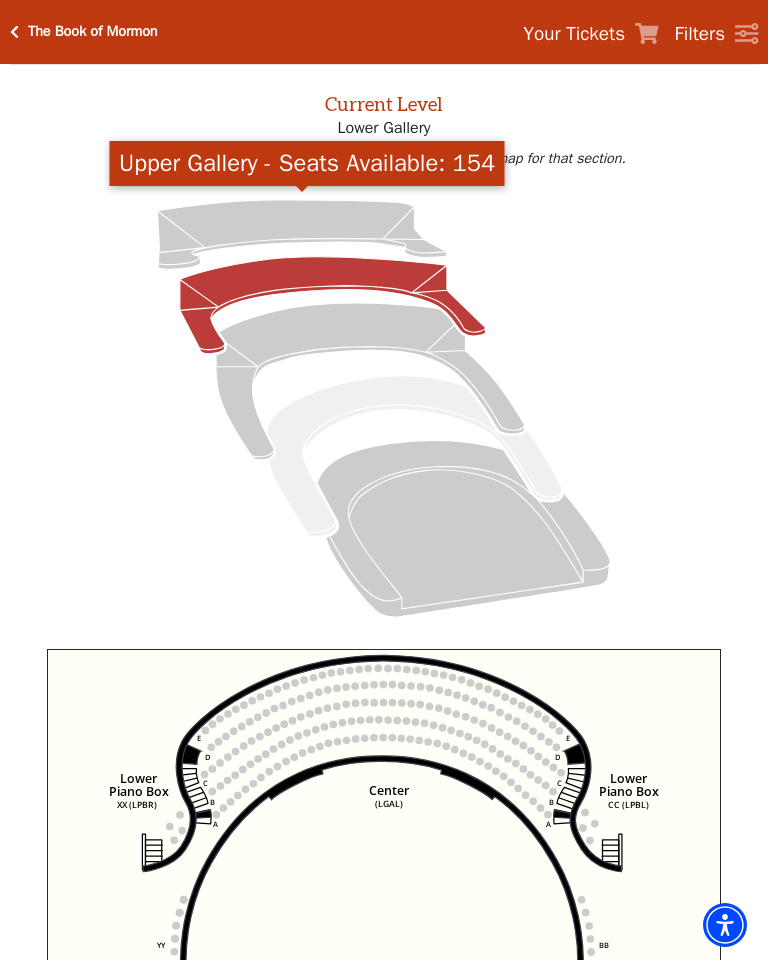 click 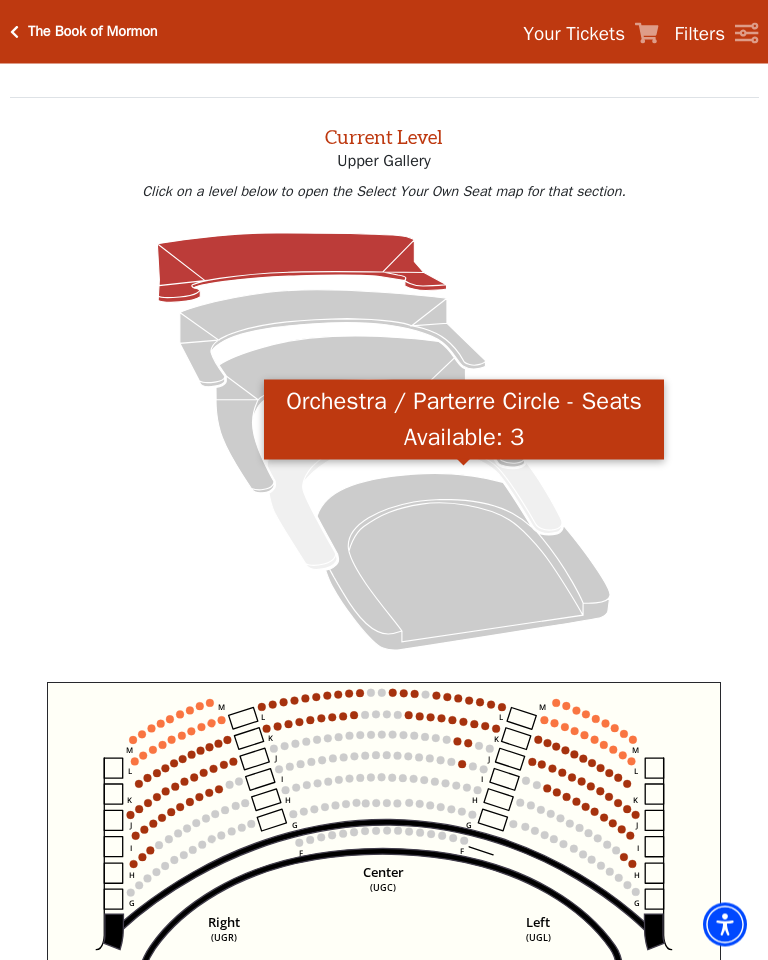 scroll, scrollTop: 52, scrollLeft: 0, axis: vertical 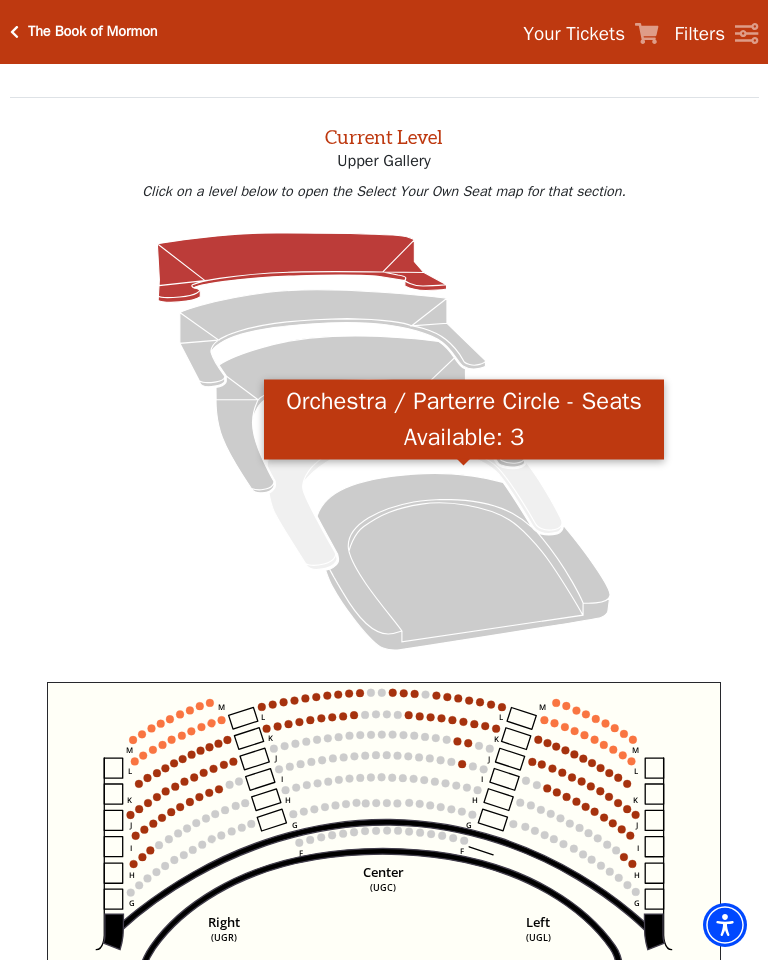 click 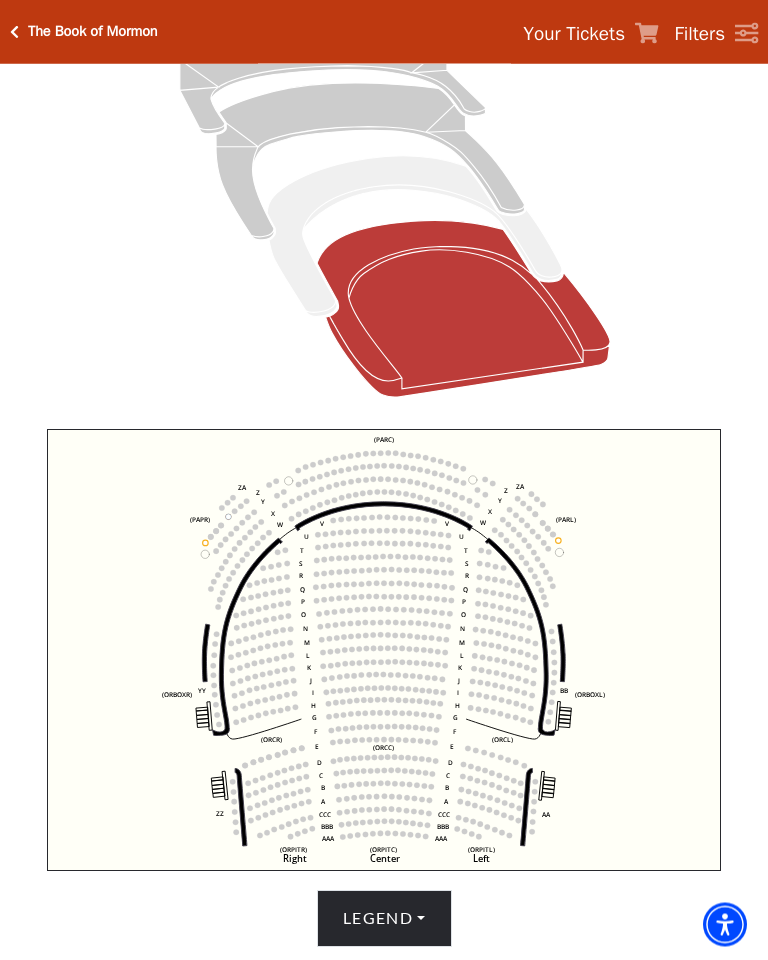 scroll, scrollTop: 313, scrollLeft: 0, axis: vertical 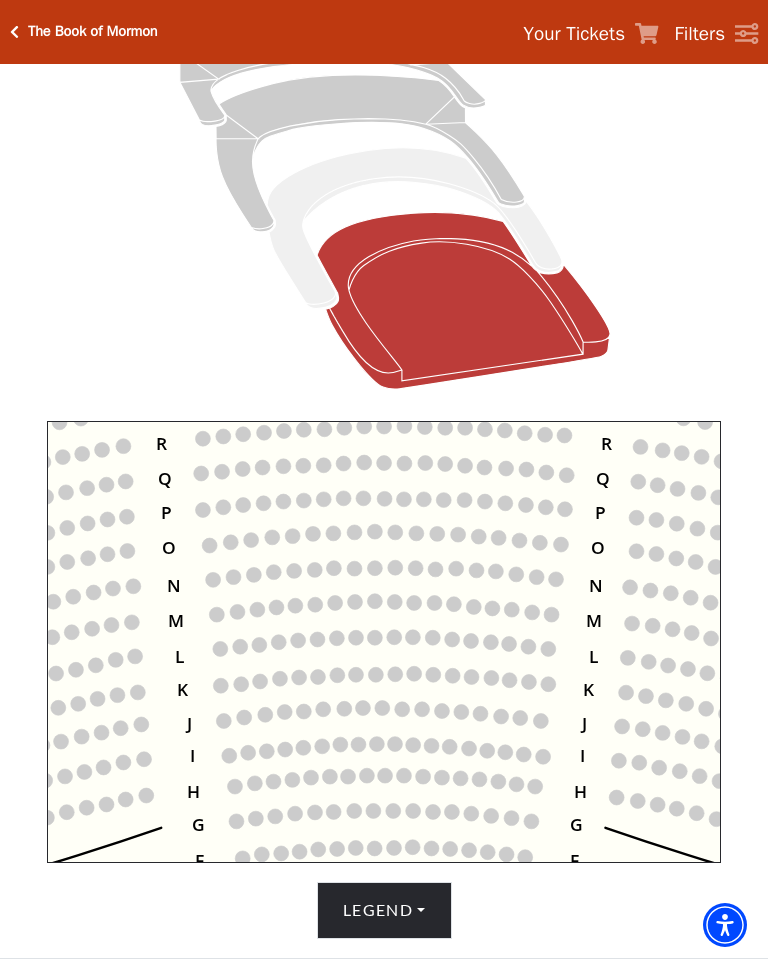 click on "Left   (ORPITL)   Right   (ORPITR)   Center   (ORPITC)   ZZ   AA   YY   BB   ZA   ZA   (ORCL)   (ORCR)   (ORCC)   (ORBOXL)   (ORBOXR)   (PARL)   (PAPR)   (PARC)   Z   Y   X   W   Z   Y   X   W   V   U   T   S   R   Q   P   O   N   M   L   K   J   I   H   G   F   E   D   C   B   A   CCC   BBB   AAA   V   U   T   S   R   Q   P   O   N   M   L   K   J   I   H   G   F   E   D   C   B   A   CCC   BBB   AAA" 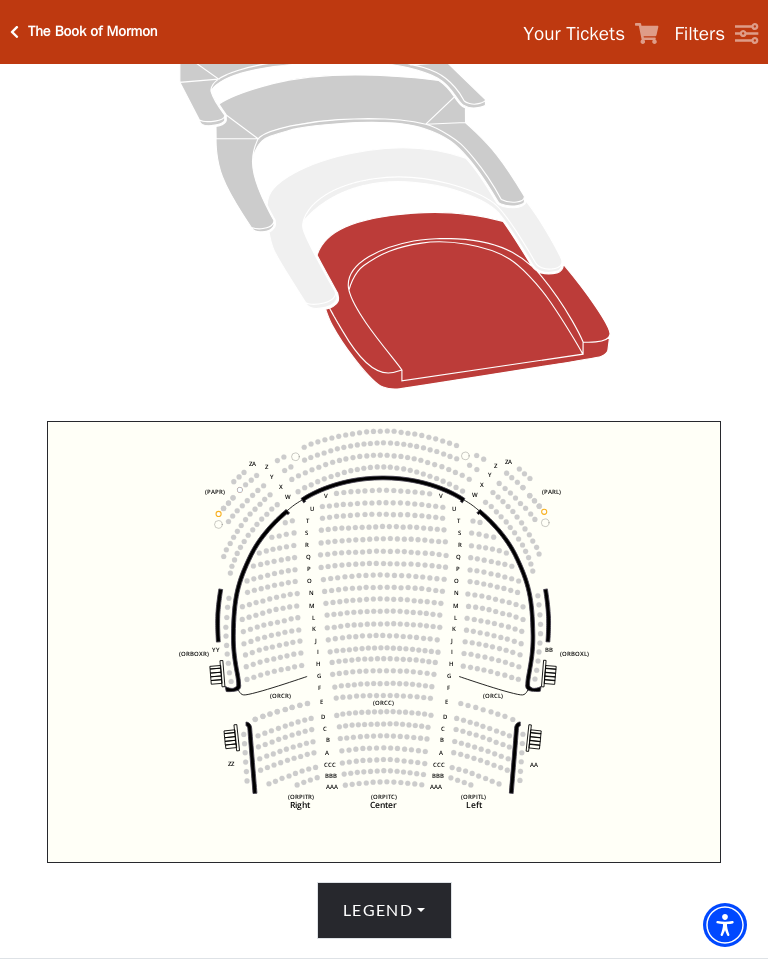 click 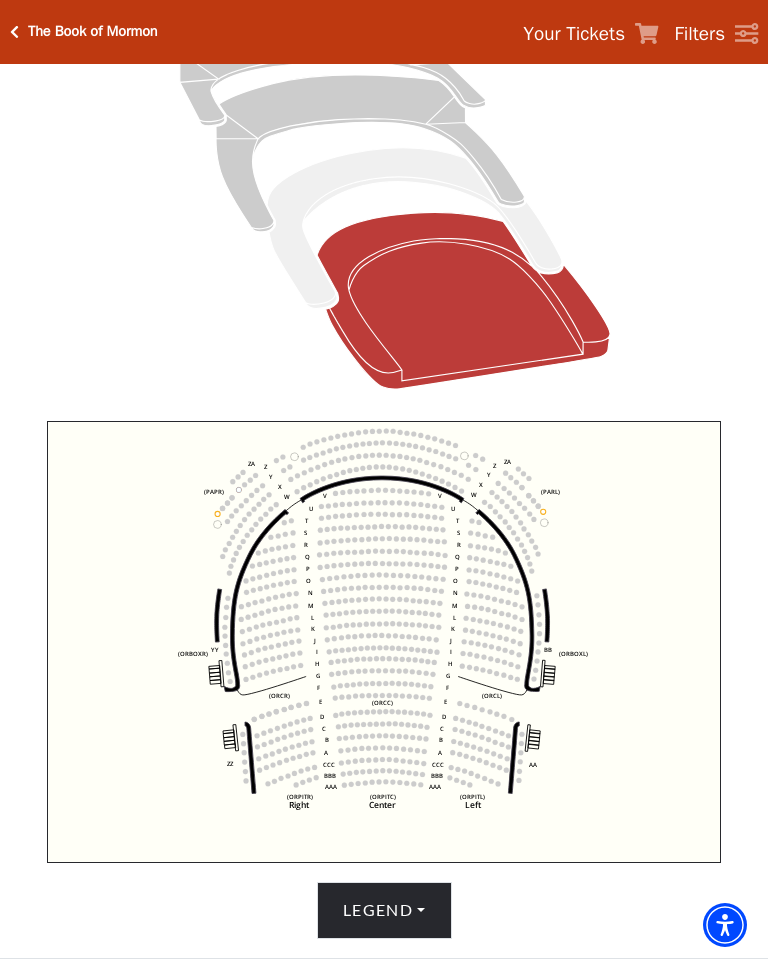 click on "The Book of Mormon" at bounding box center [93, 31] 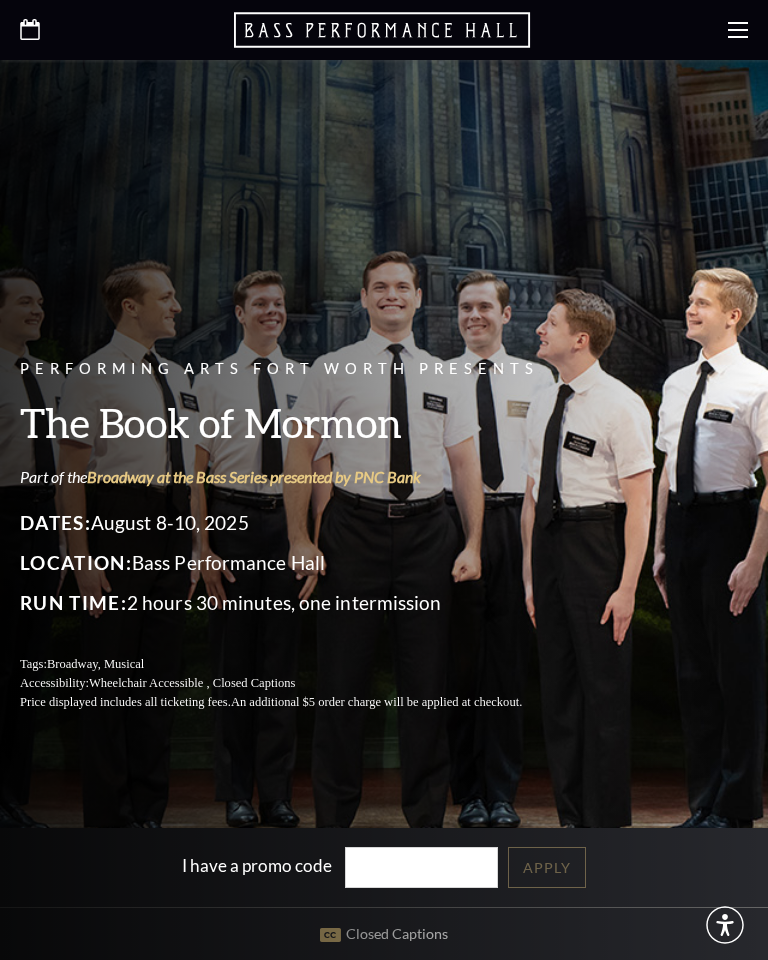 scroll, scrollTop: 0, scrollLeft: 0, axis: both 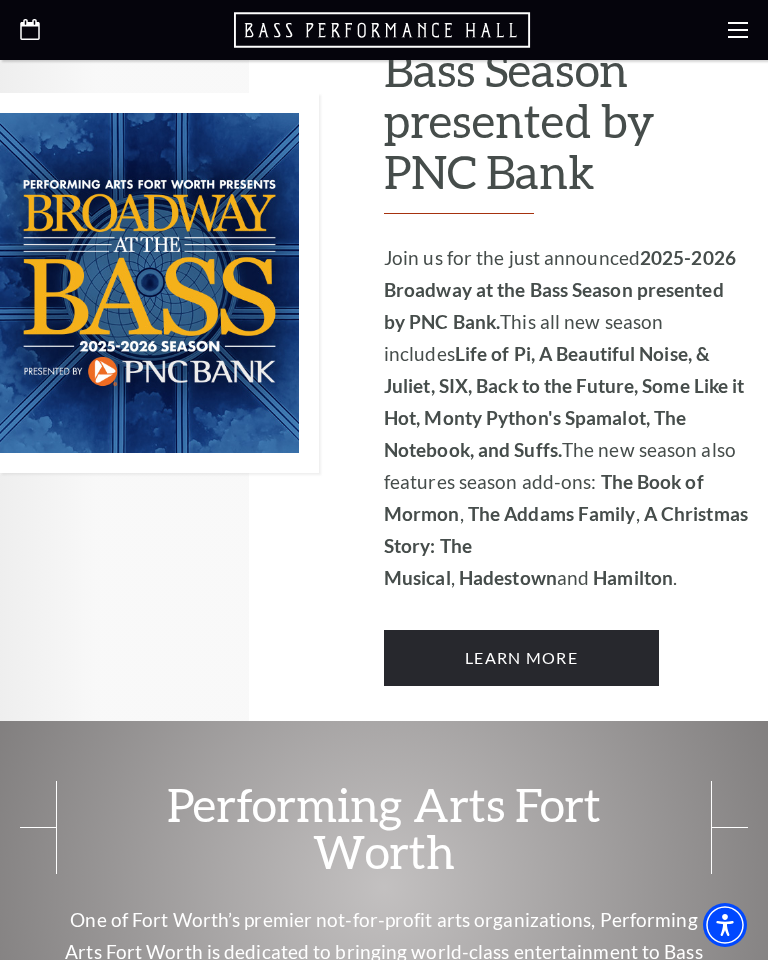 click on "Learn More" at bounding box center [521, 658] 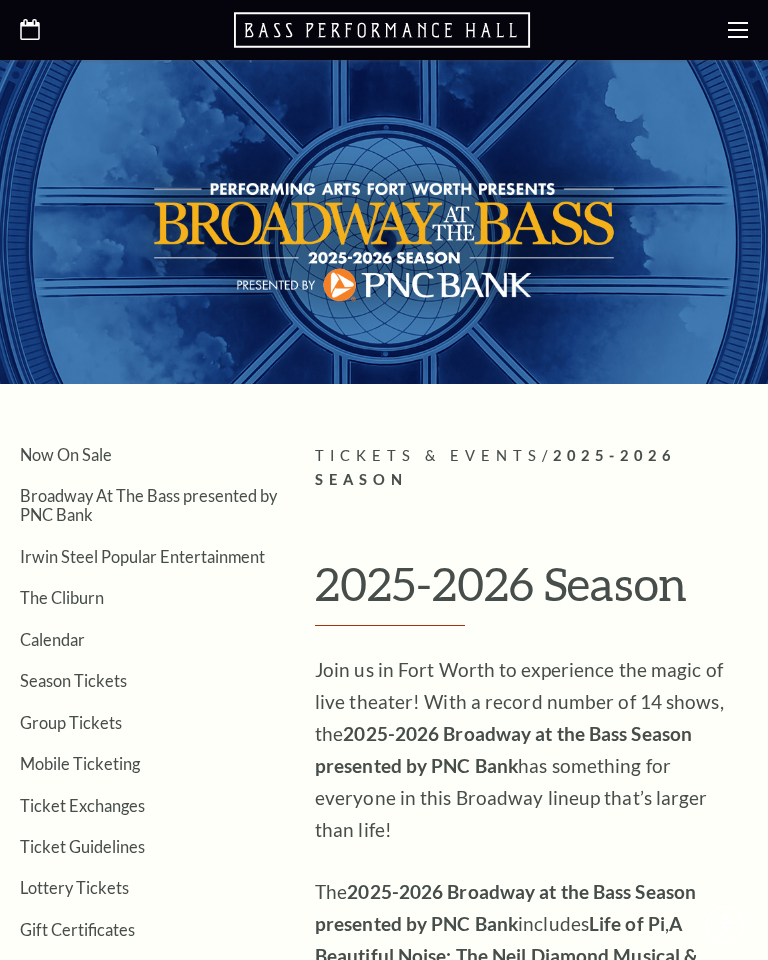 scroll, scrollTop: 17, scrollLeft: 0, axis: vertical 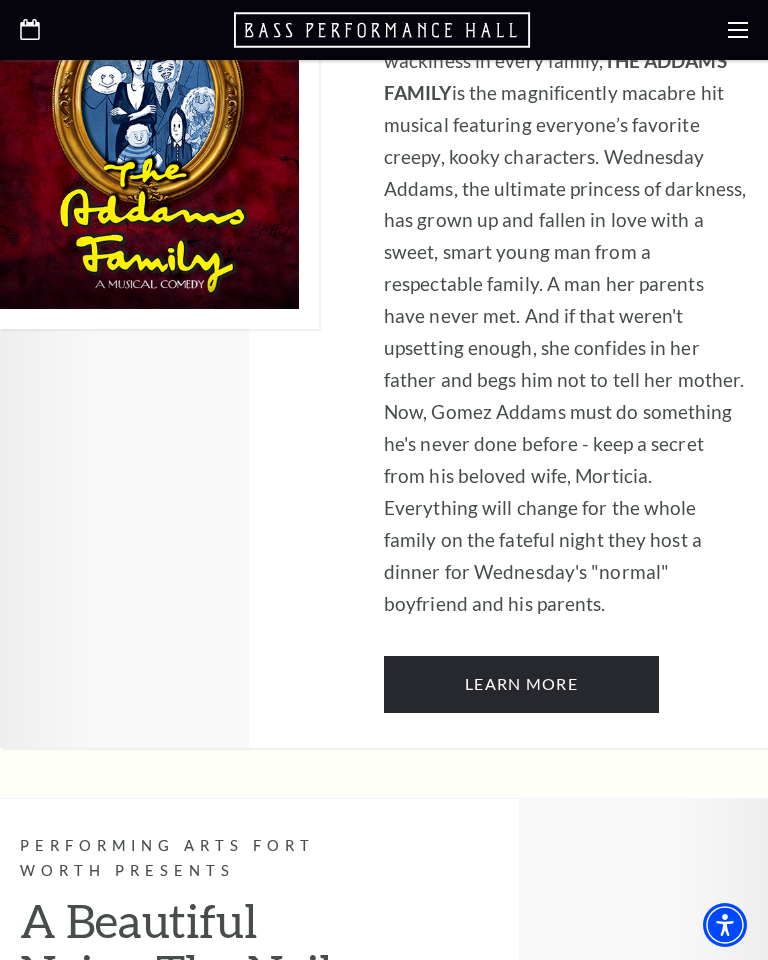 click on "Learn More" at bounding box center (521, 684) 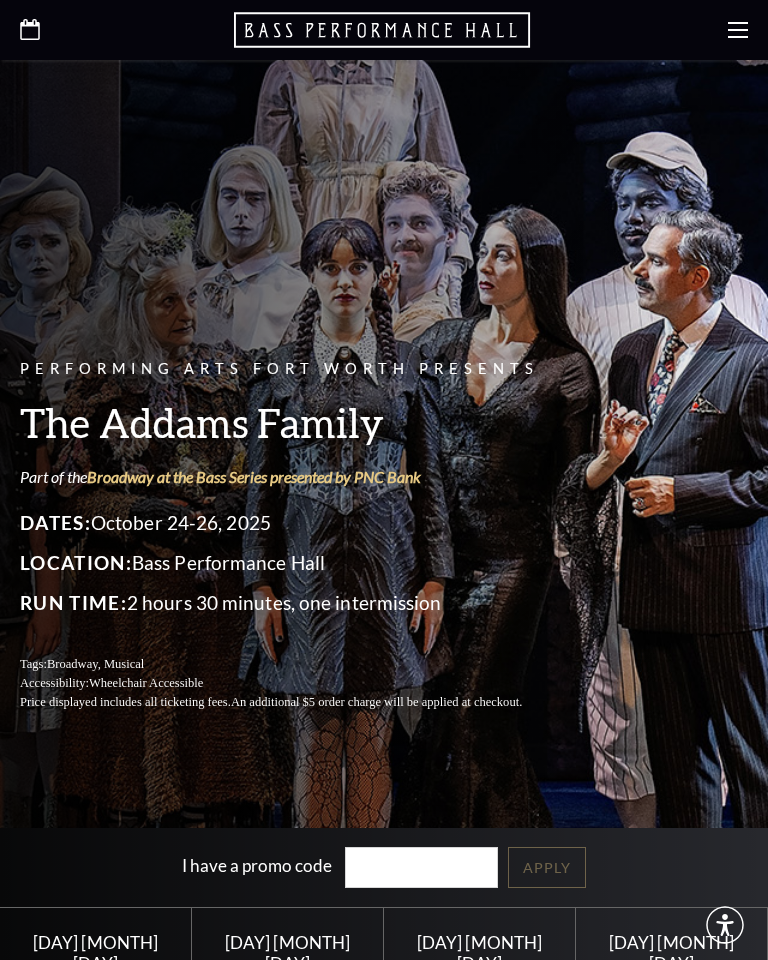 scroll, scrollTop: 0, scrollLeft: 0, axis: both 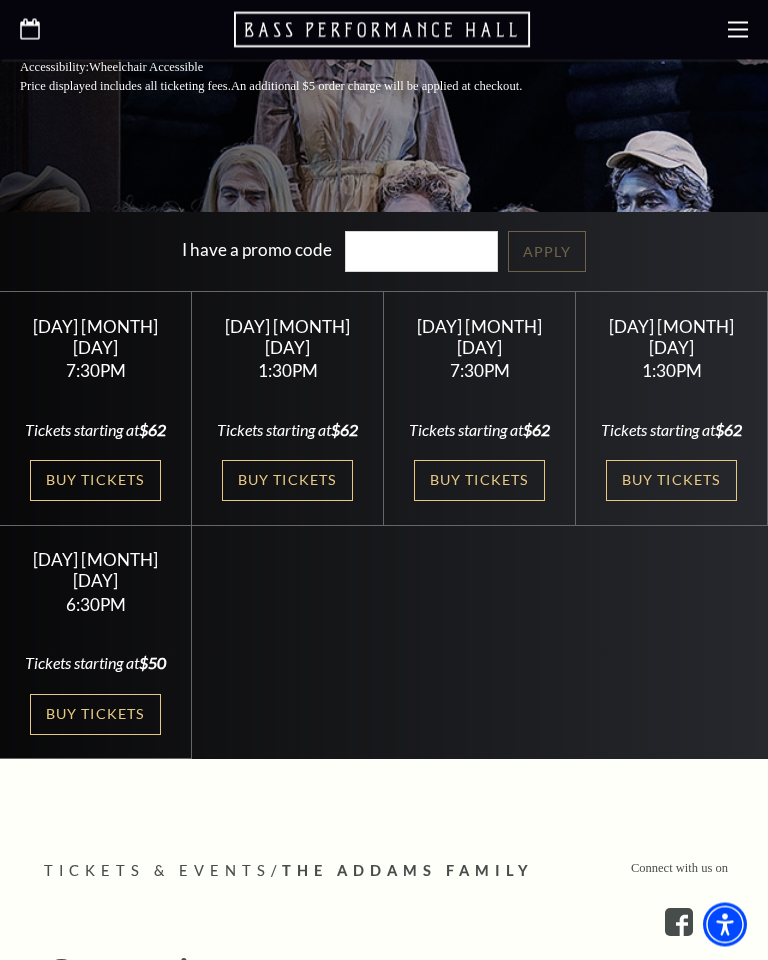 click on "Buy Tickets" at bounding box center [287, 481] 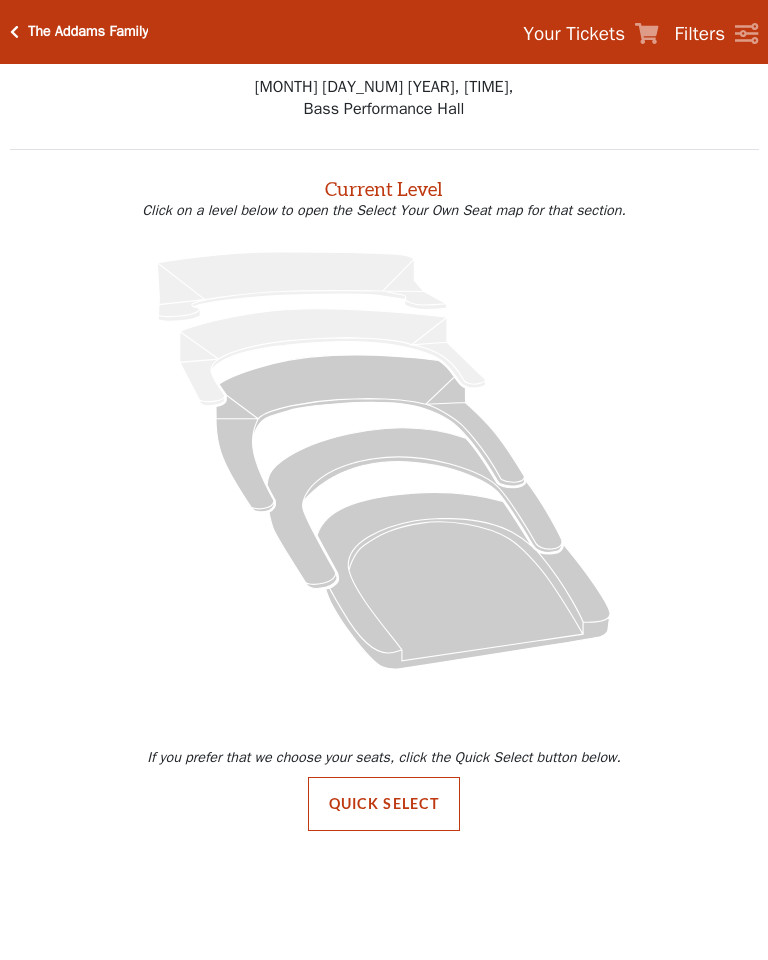scroll, scrollTop: 0, scrollLeft: 0, axis: both 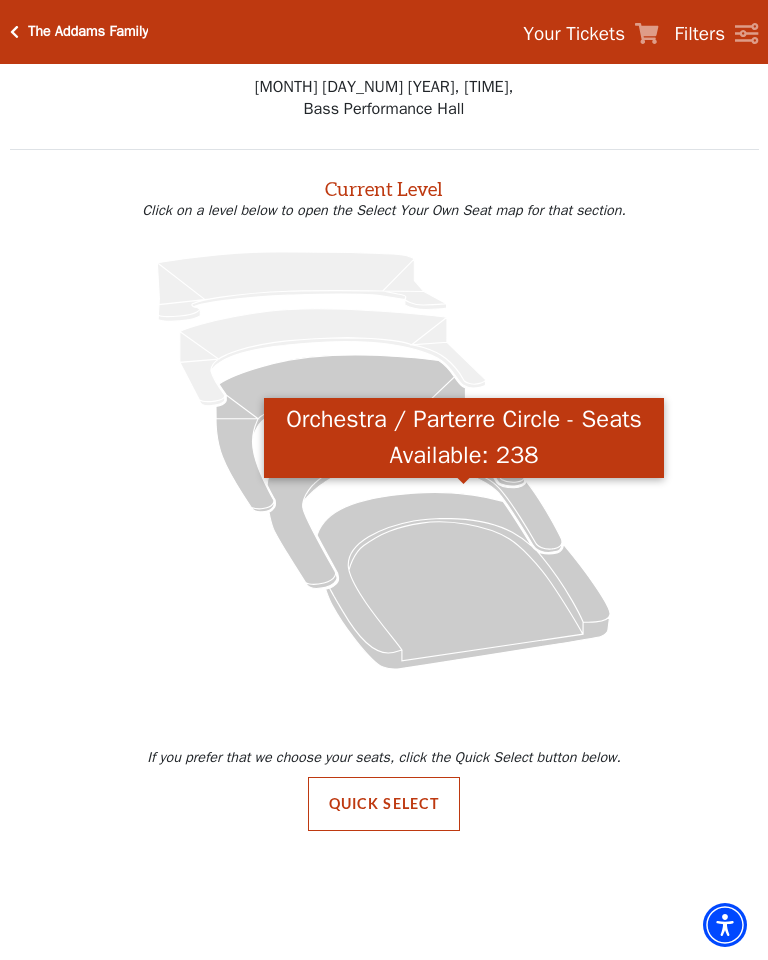 click 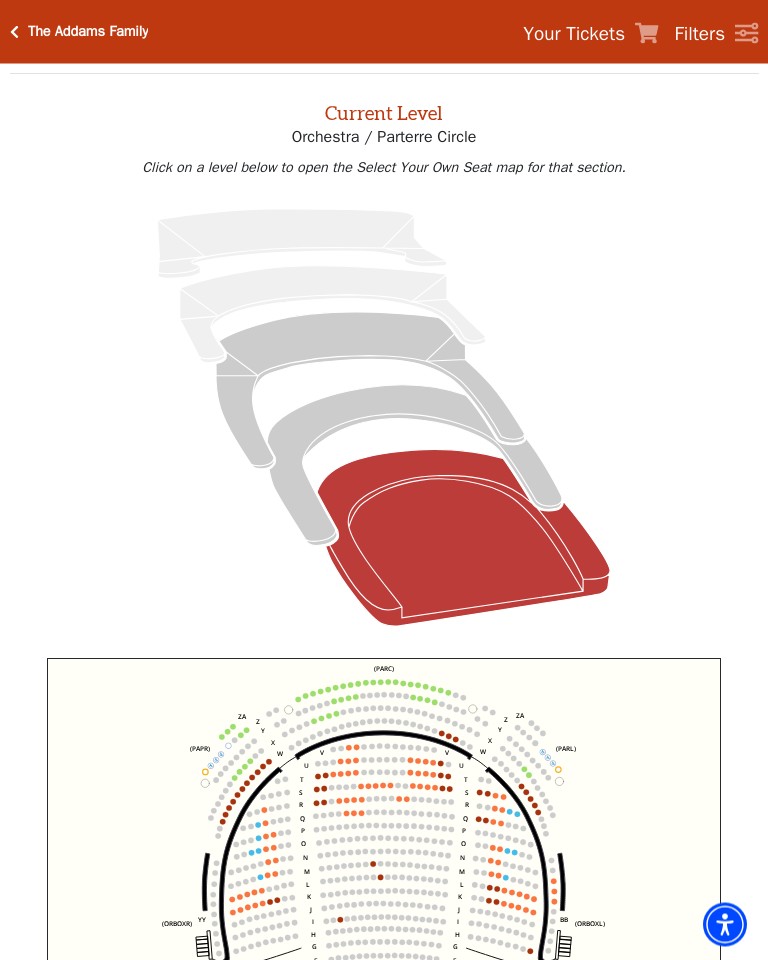 scroll, scrollTop: 76, scrollLeft: 0, axis: vertical 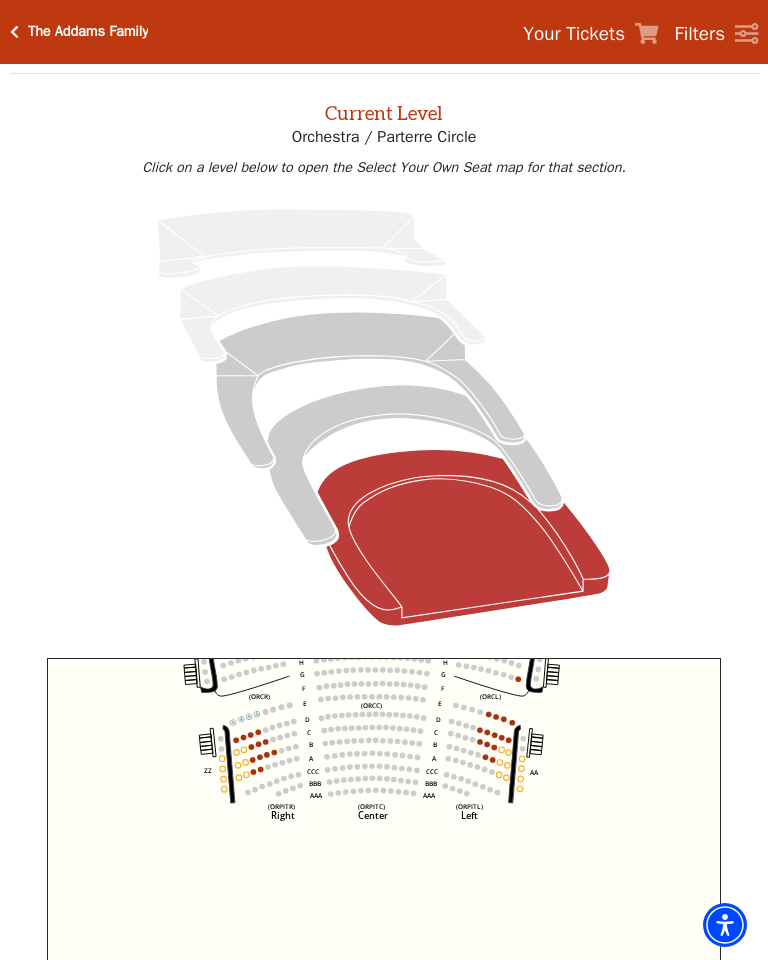 click on "Left   (ORPITL)   Right   (ORPITR)   Center   (ORPITC)   ZZ   AA   YY   BB   ZA   ZA   (ORCL)   (ORCR)   (ORCC)   (ORBOXL)   (ORBOXR)   (PARL)   (PAPR)   (PARC)   Z   Y   X   W   Z   Y   X   W   V   U   T   S   R   Q   P   O   N   M   L   K   J   I   H   G   F   E   D   C   B   A   CCC   BBB   AAA   V   U   T   S   R   Q   P   O   N   M   L   K   J   I   H   G   F   E   D   C   B   A   CCC   BBB   AAA" 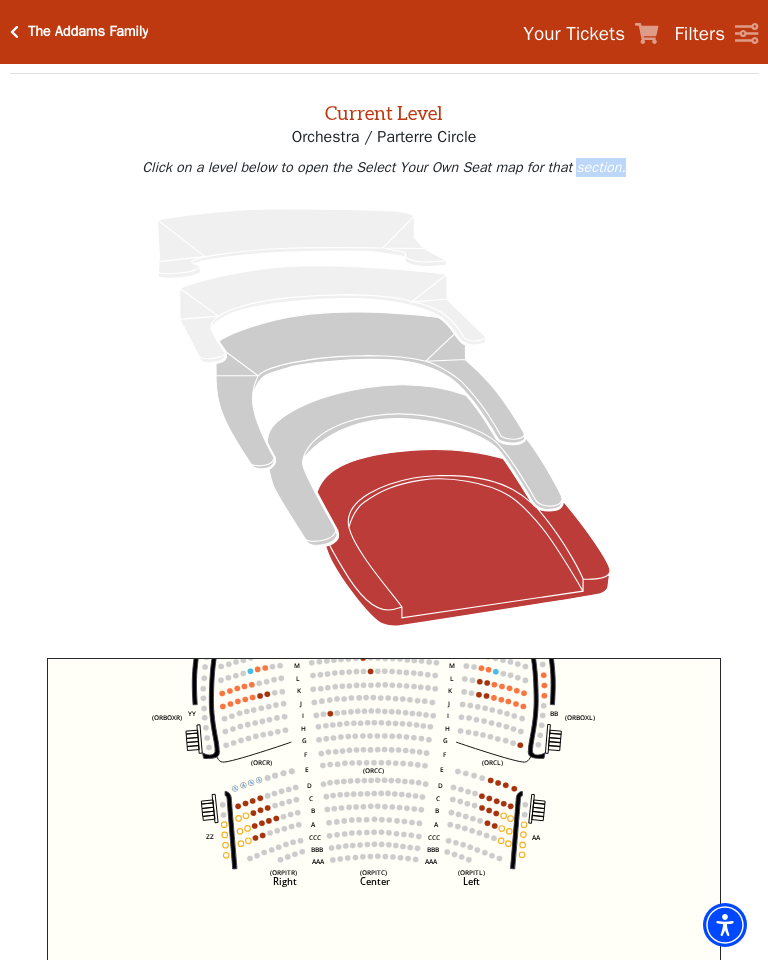 click on "Left   (ORPITL)   Right   (ORPITR)   Center   (ORPITC)   ZZ   AA   YY   BB   ZA   ZA   (ORCL)   (ORCR)   (ORCC)   (ORBOXL)   (ORBOXR)   (PARL)   (PAPR)   (PARC)   Z   Y   X   W   Z   Y   X   W   V   U   T   S   R   Q   P   O   N   M   L   K   J   I   H   G   F   E   D   C   B   A   CCC   BBB   AAA   V   U   T   S   R   Q   P   O   N   M   L   K   J   I   H   G   F   E   D   C   B   A   CCC   BBB   AAA" 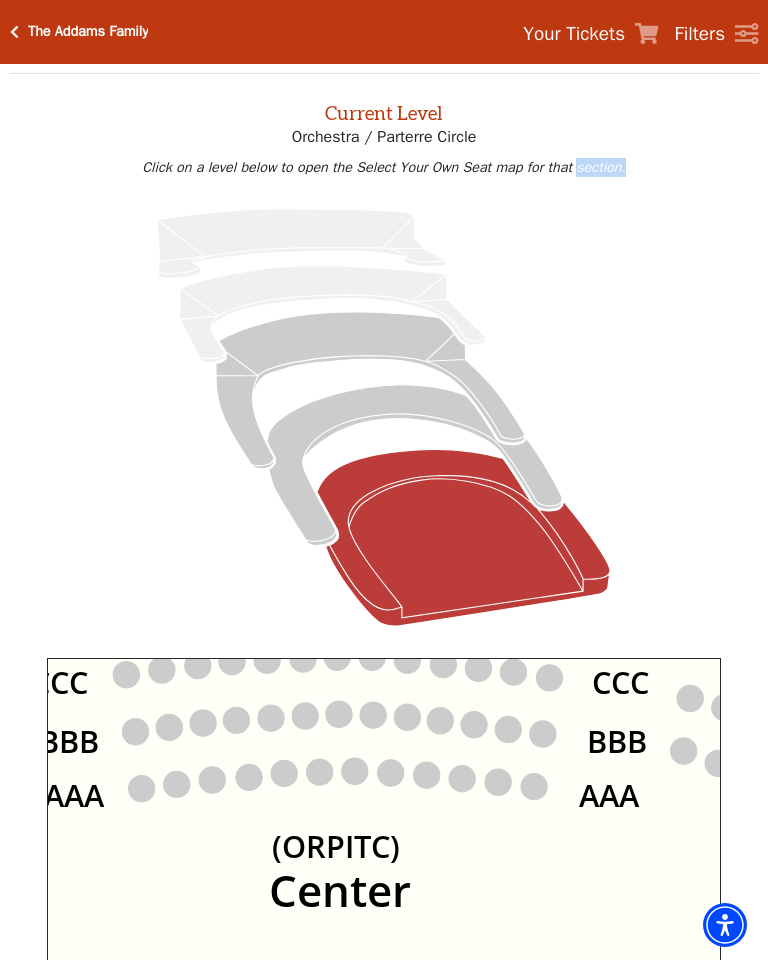 click on "AAA" 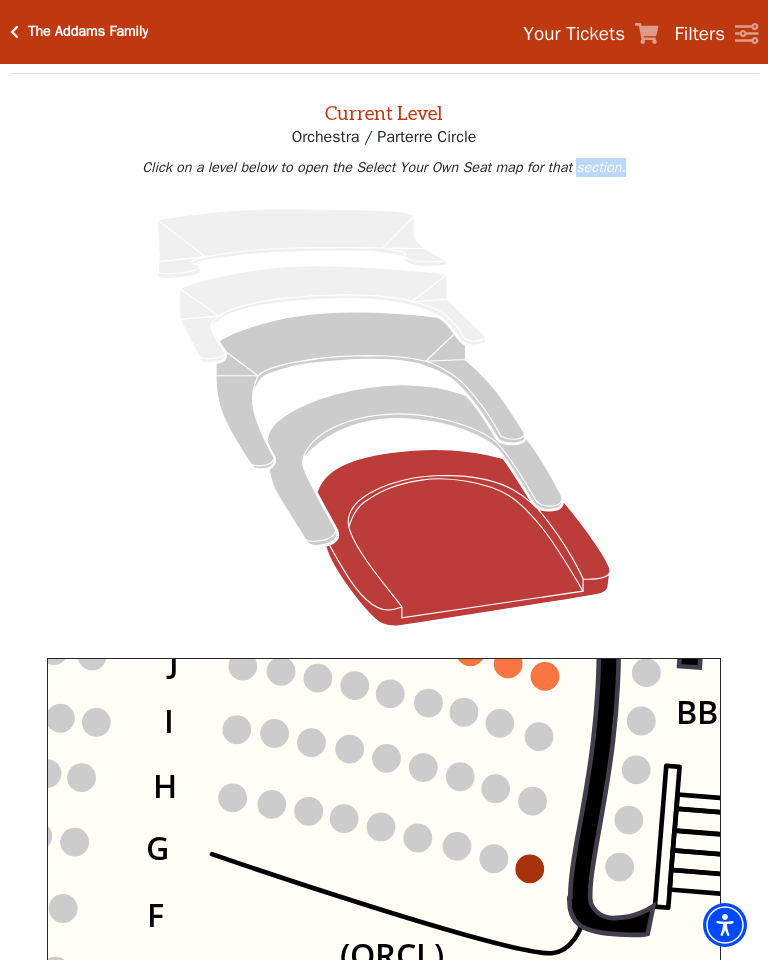 click 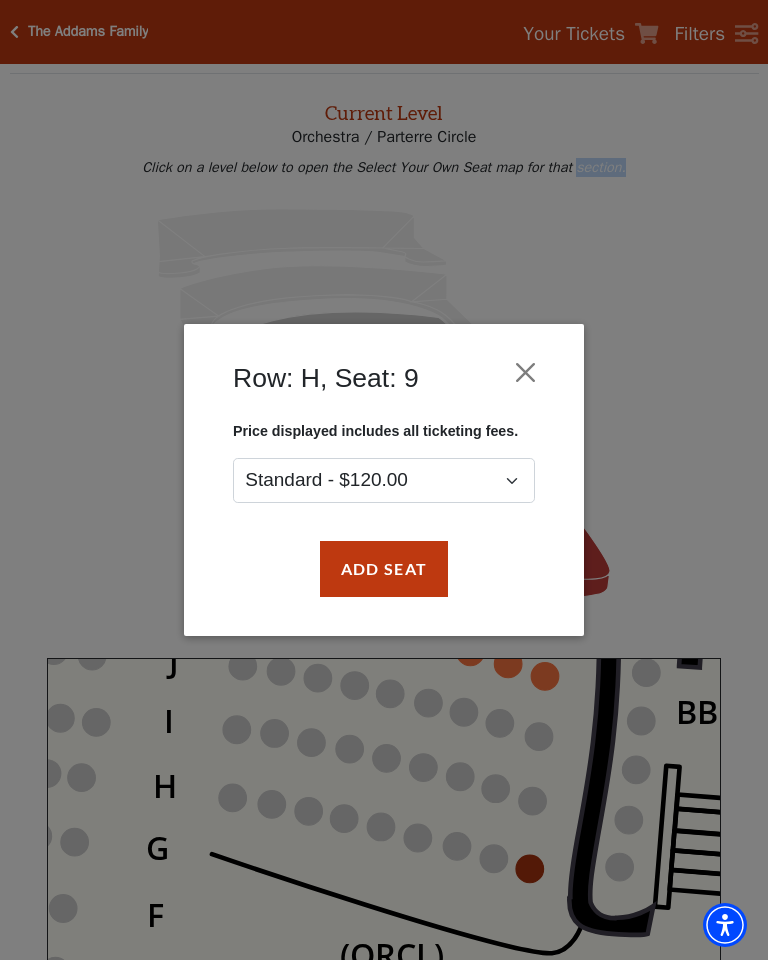 click at bounding box center (526, 372) 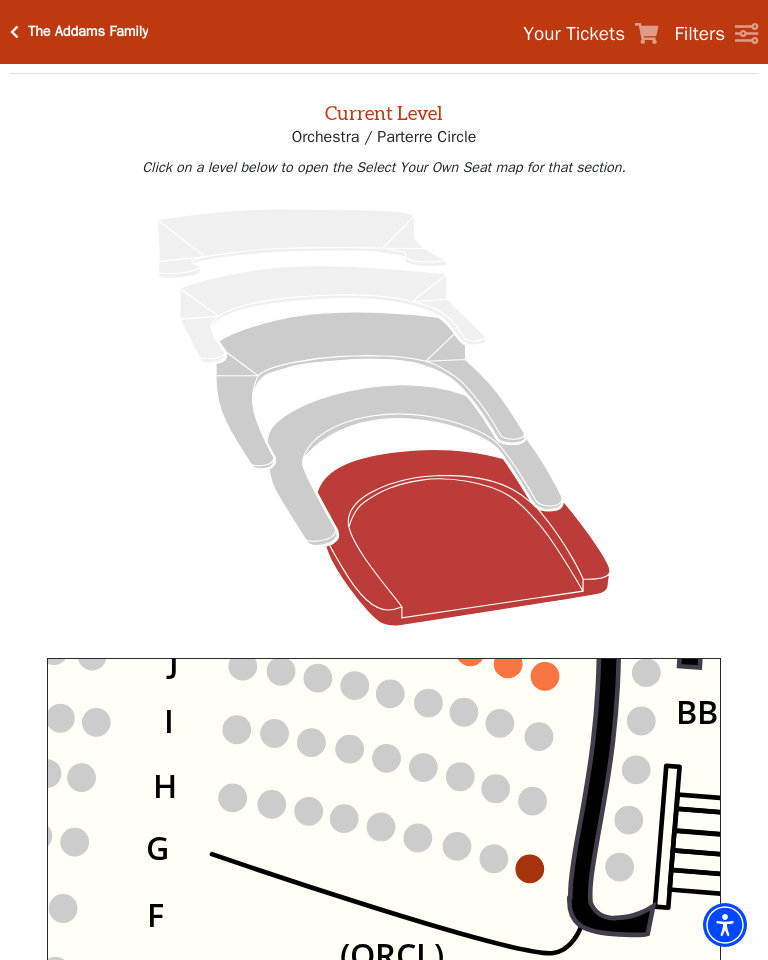 scroll, scrollTop: 0, scrollLeft: 0, axis: both 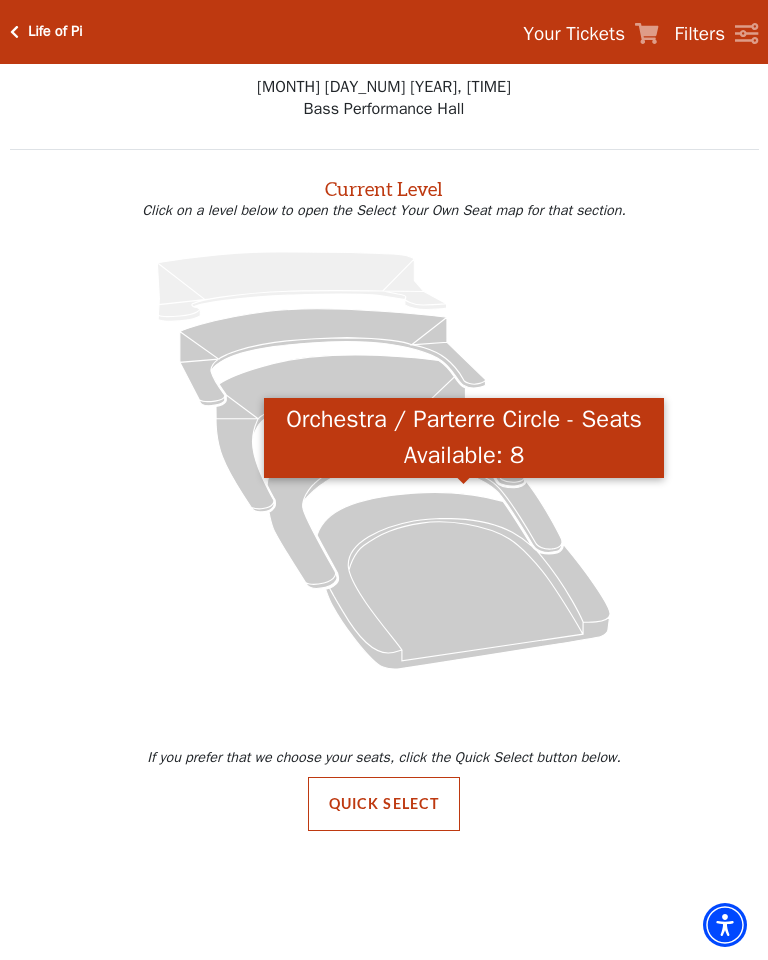 click 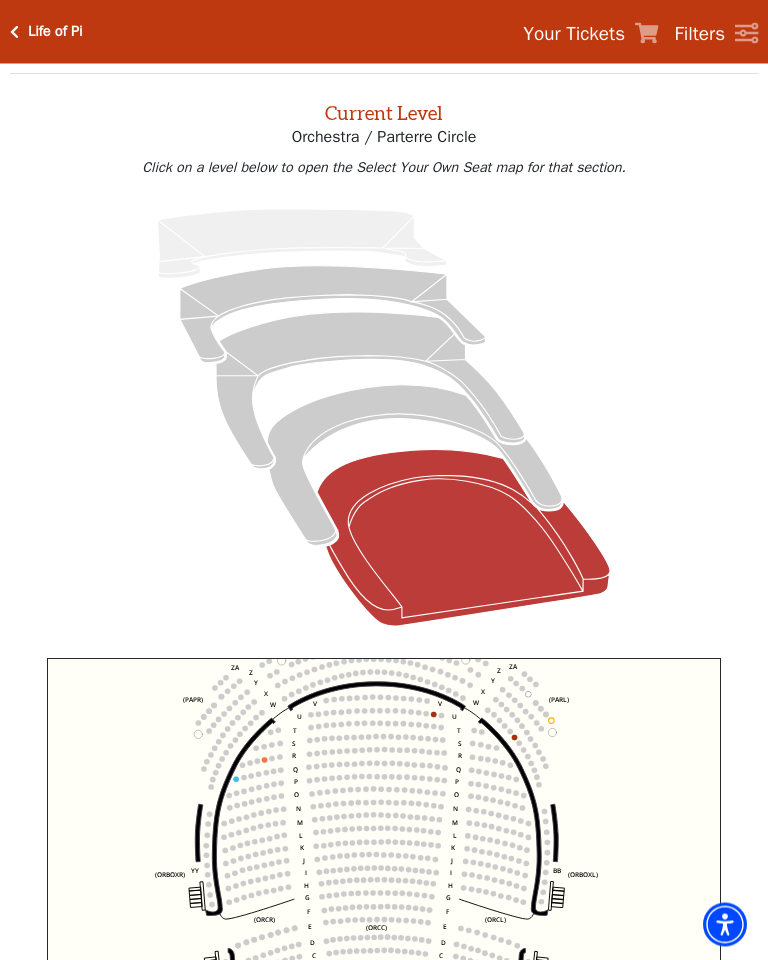 scroll, scrollTop: 76, scrollLeft: 0, axis: vertical 